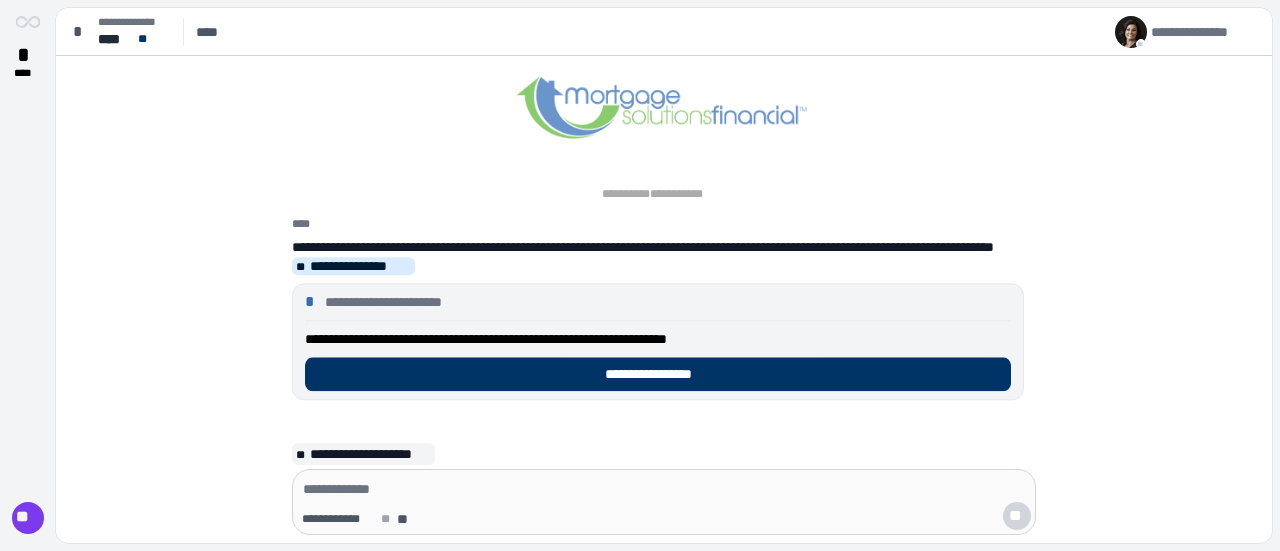 scroll, scrollTop: 0, scrollLeft: 0, axis: both 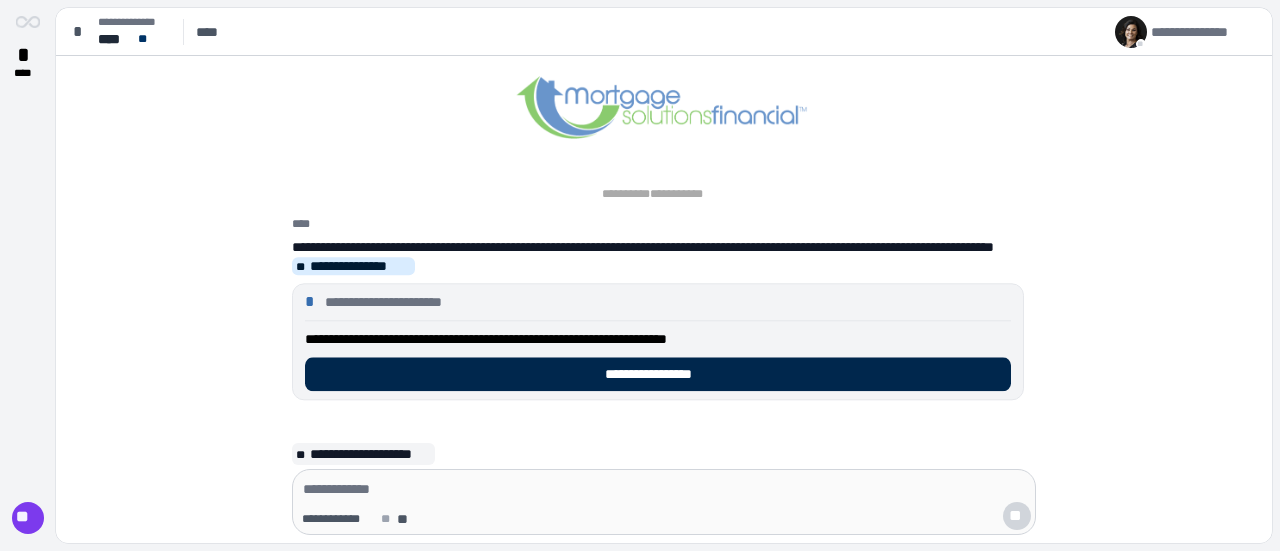 click on "**********" at bounding box center [658, 374] 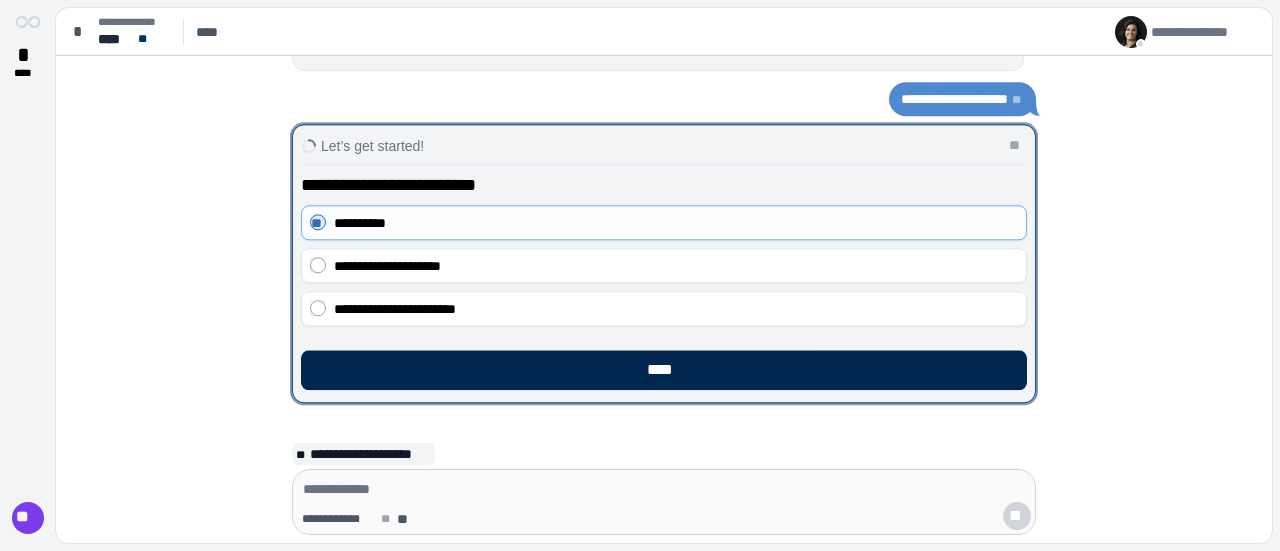 click on "****" at bounding box center [664, 370] 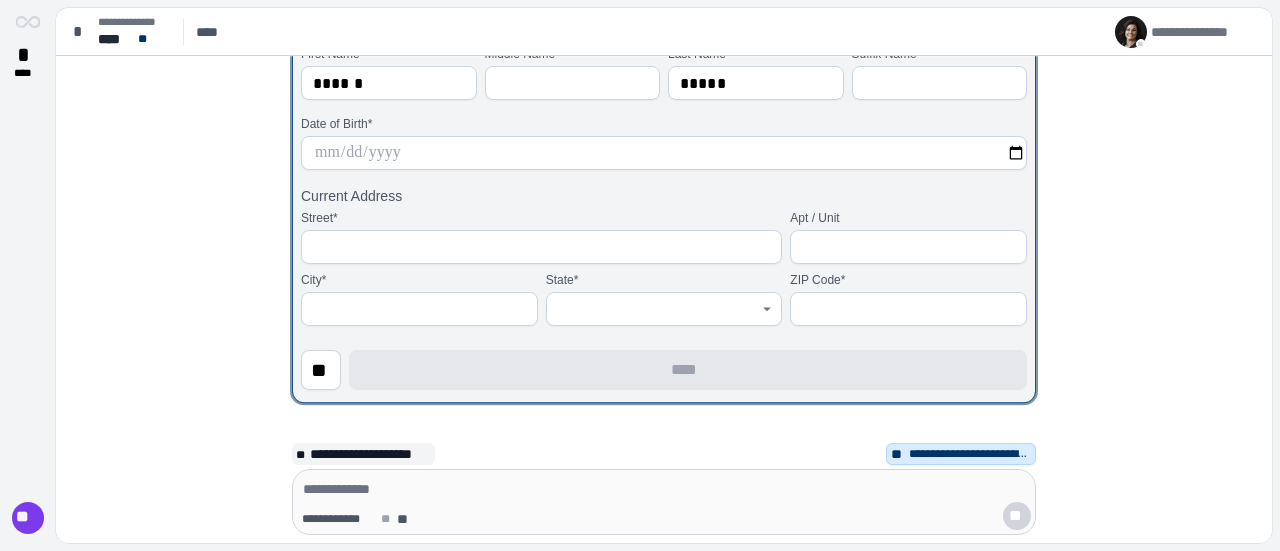 click at bounding box center [664, 153] 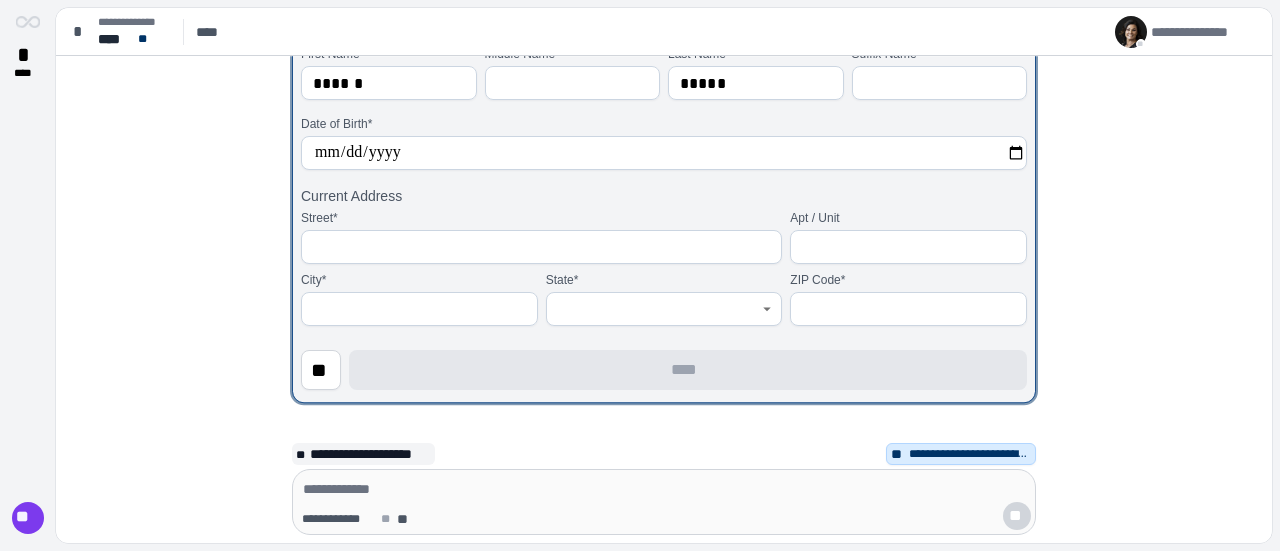 type on "**********" 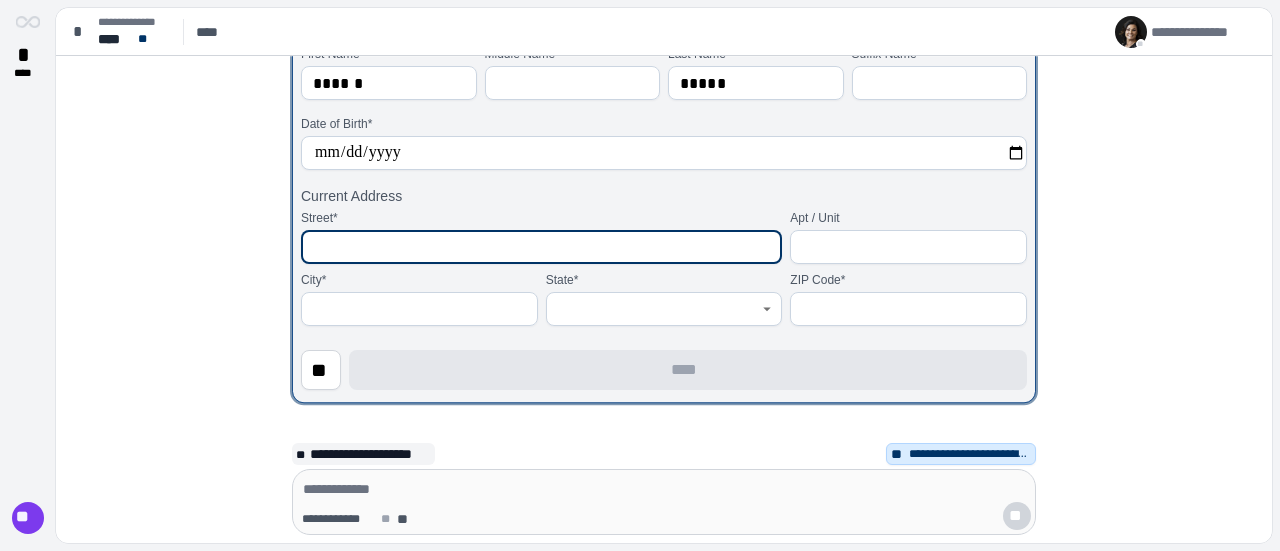 click at bounding box center [541, 247] 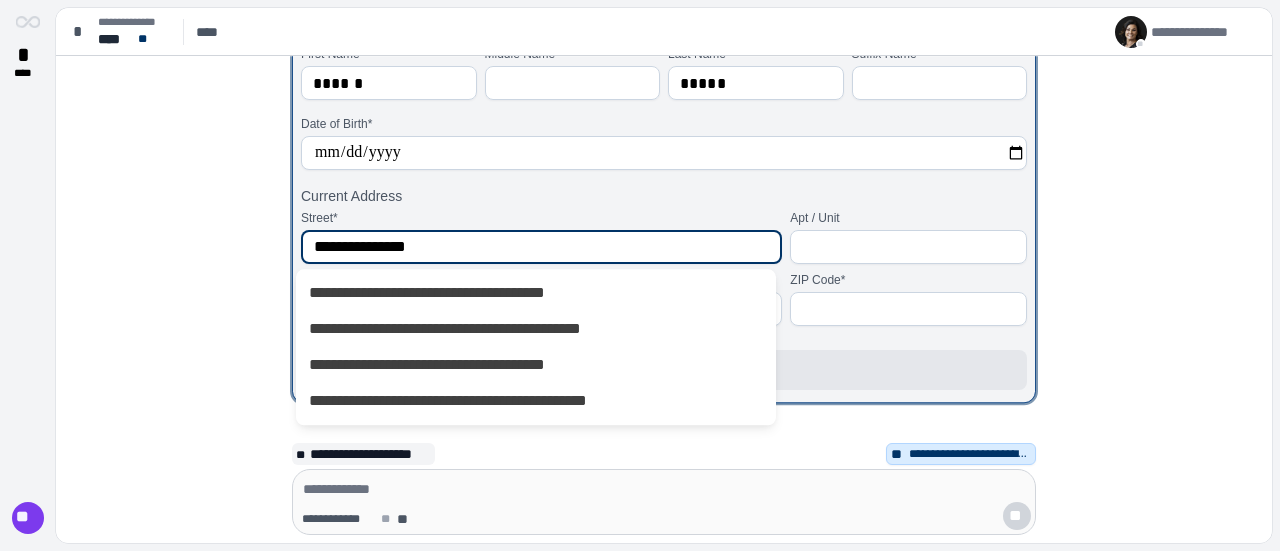 type on "**********" 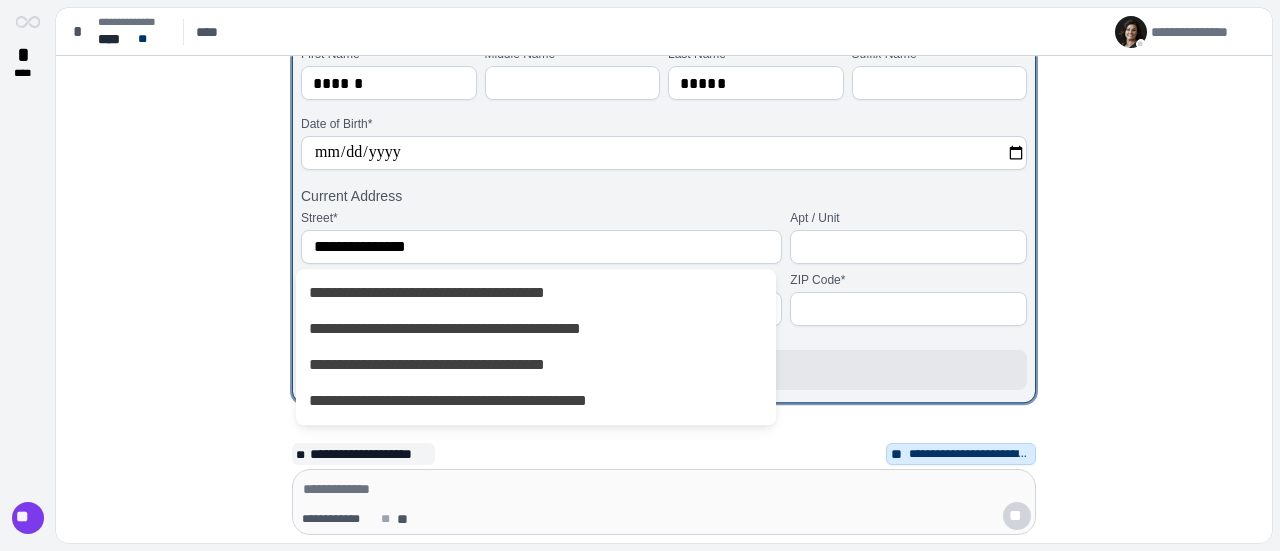 click at bounding box center [908, 309] 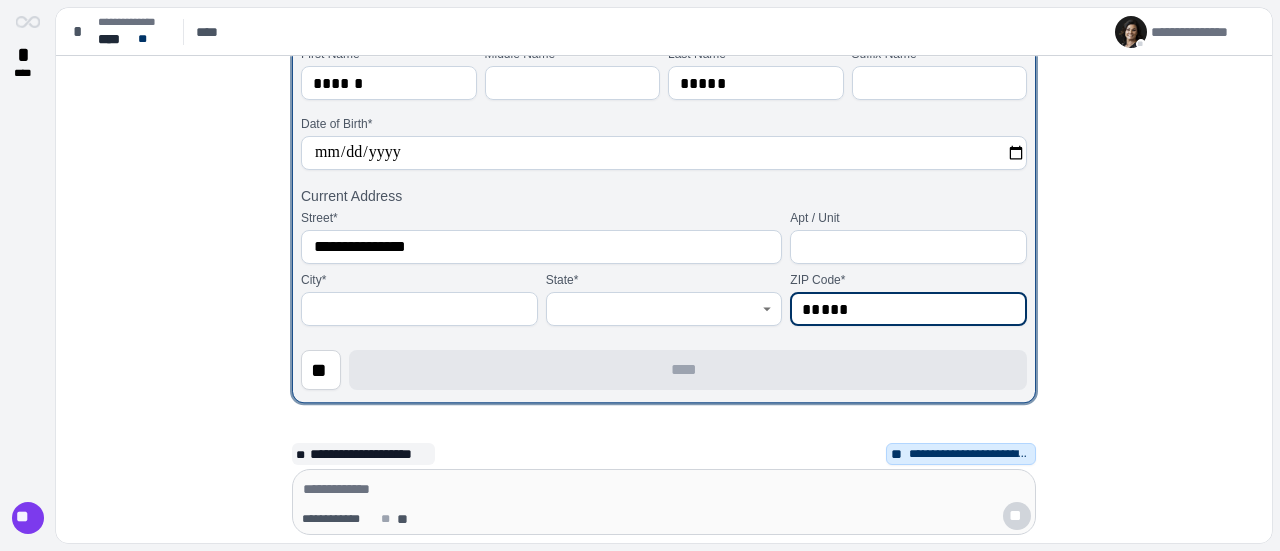 type on "*****" 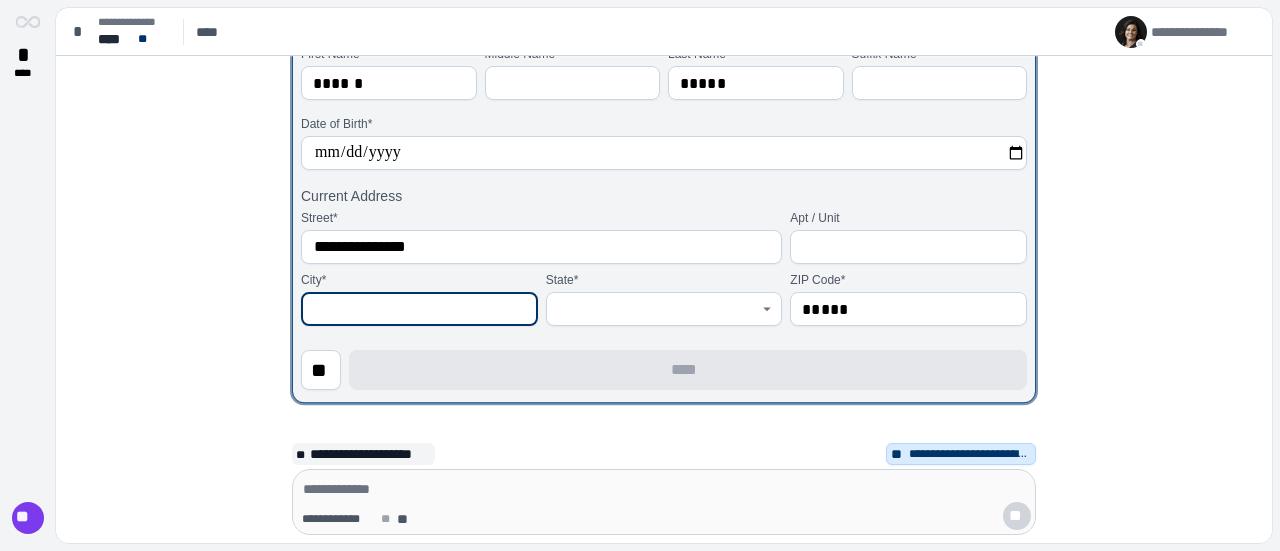 click at bounding box center (419, 309) 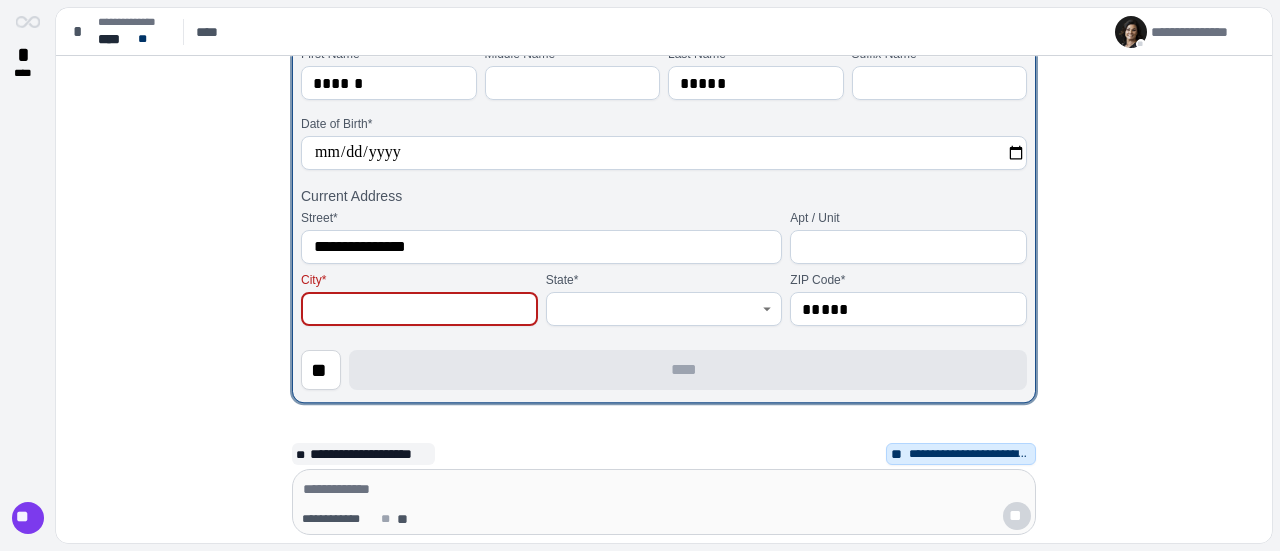 type on "*" 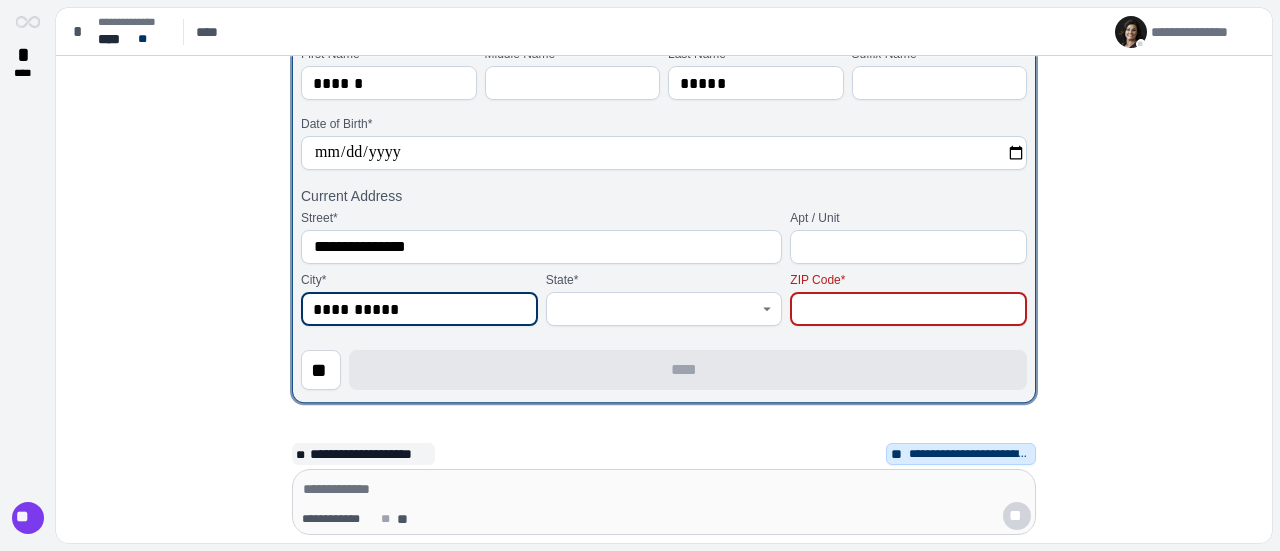 type on "**********" 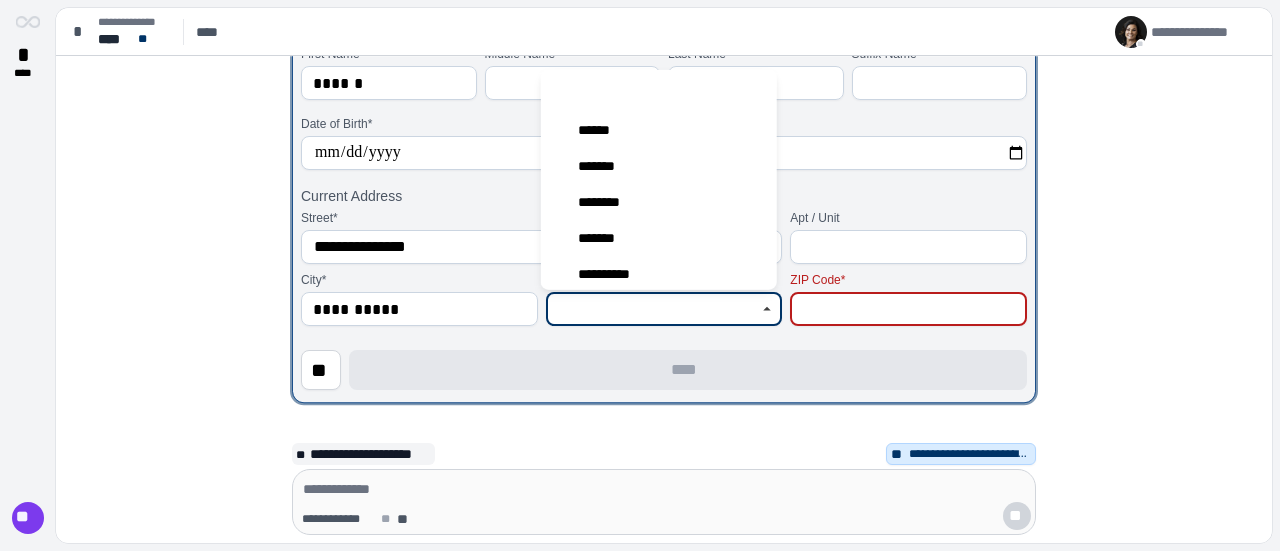 click at bounding box center [653, 309] 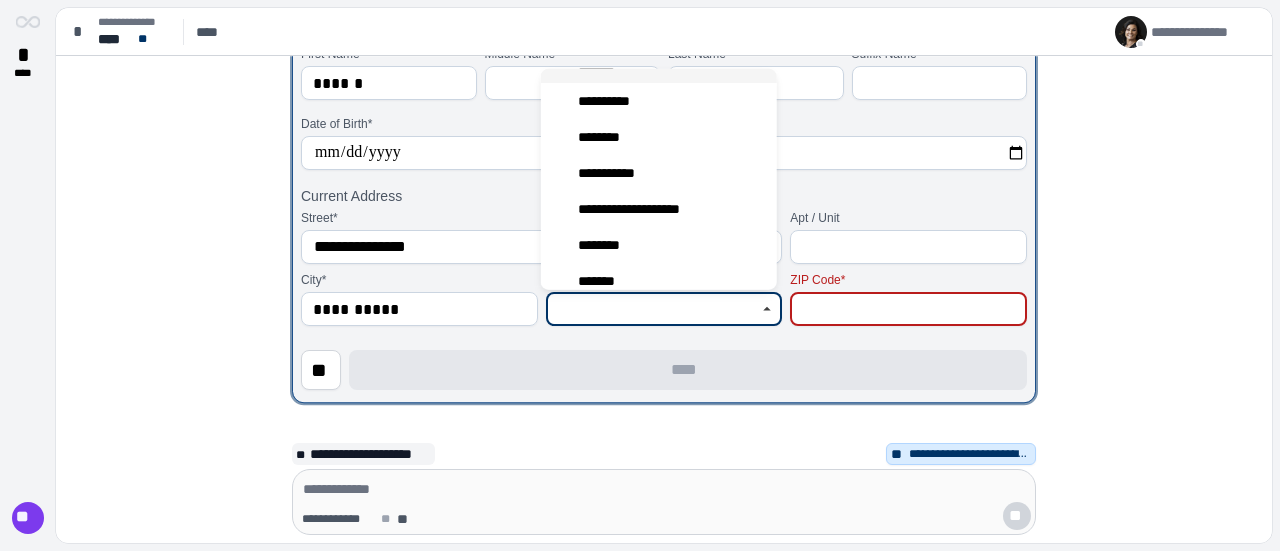 scroll, scrollTop: 200, scrollLeft: 0, axis: vertical 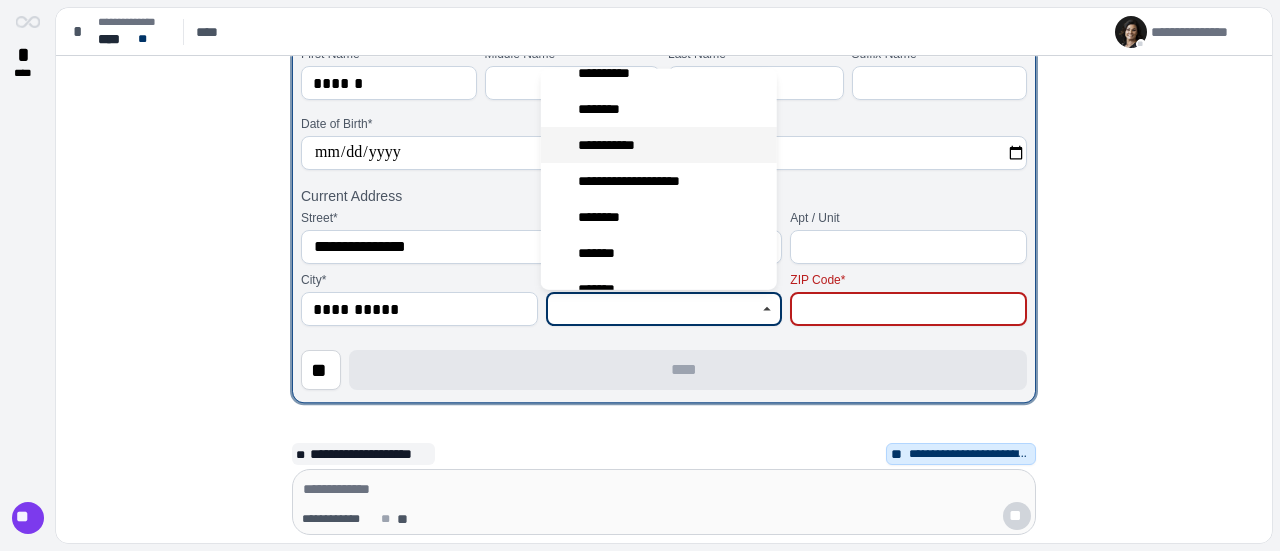 click on "**********" at bounding box center (615, 145) 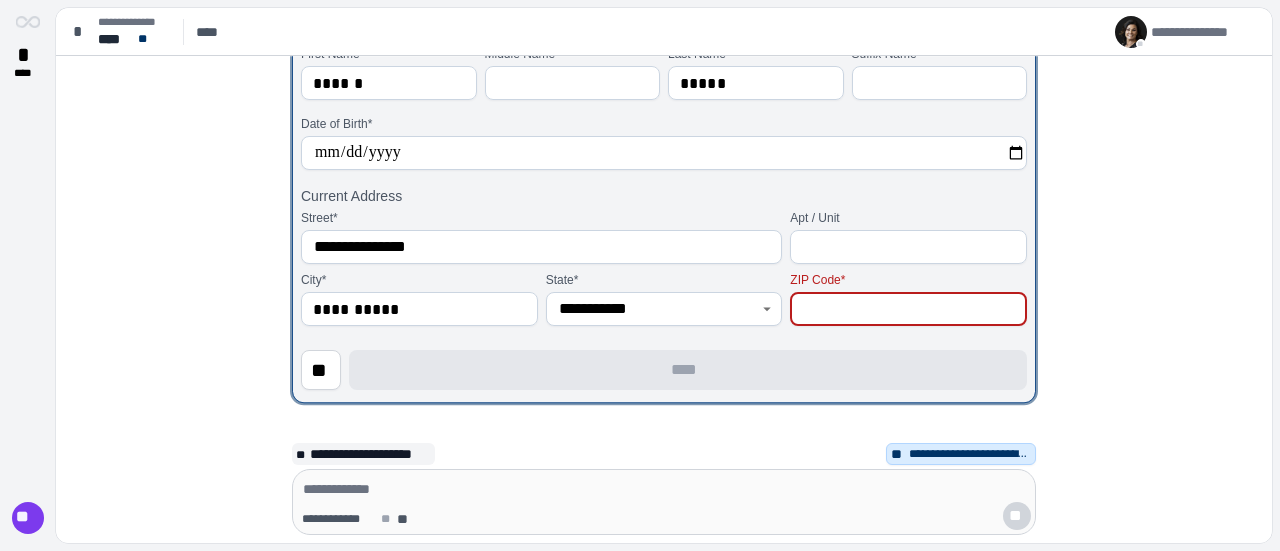 drag, startPoint x: 831, startPoint y: 313, endPoint x: 848, endPoint y: 302, distance: 20.248457 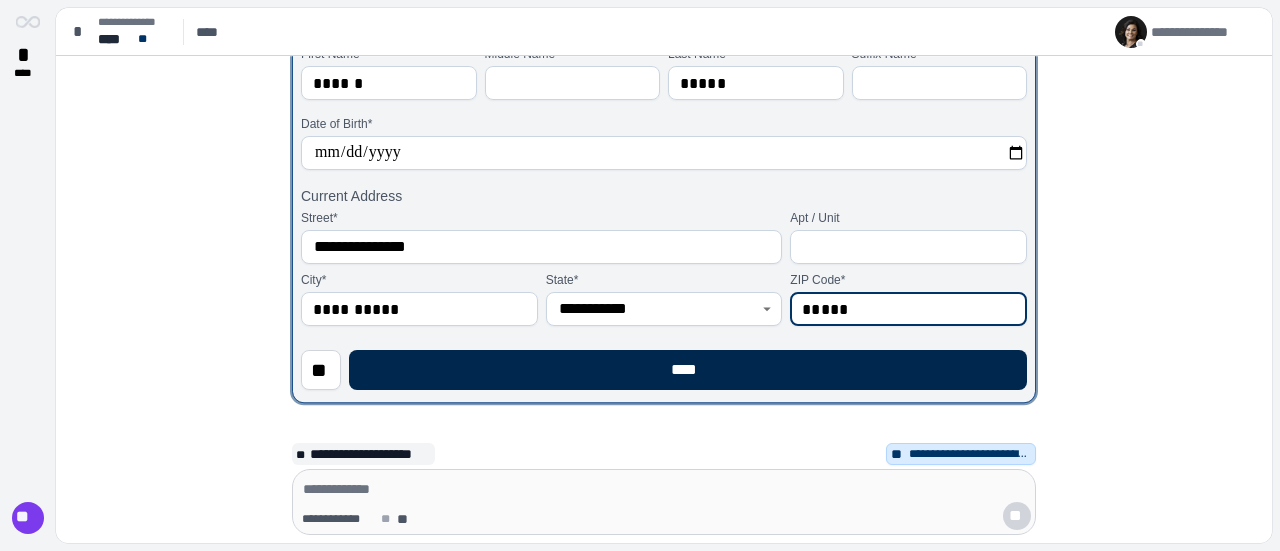 type on "*****" 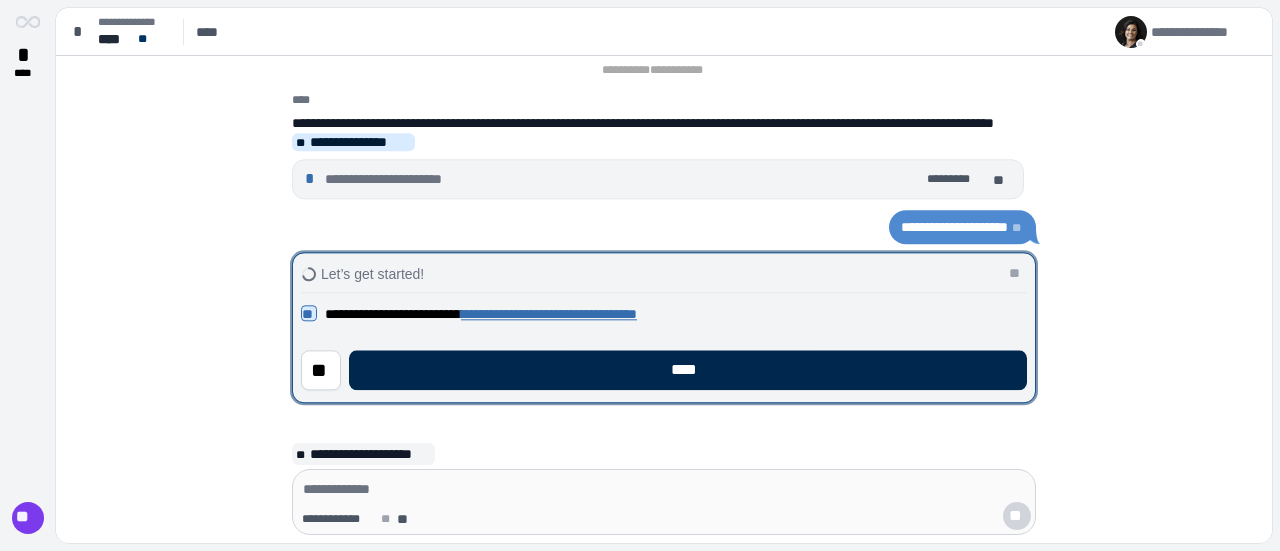 click on "****" at bounding box center (688, 370) 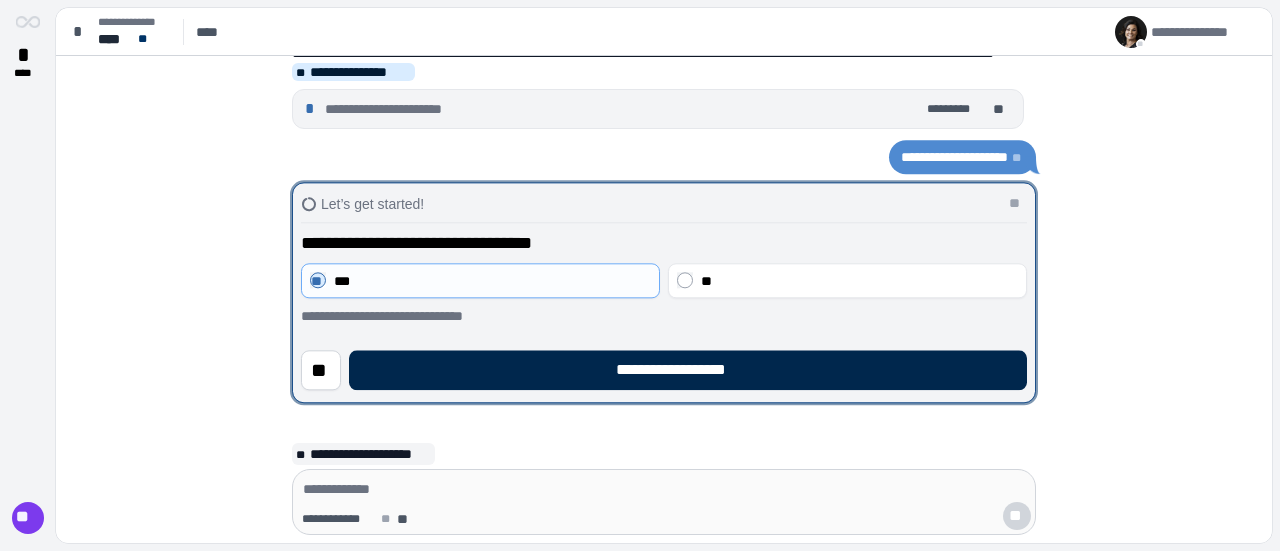 click on "**********" at bounding box center [688, 370] 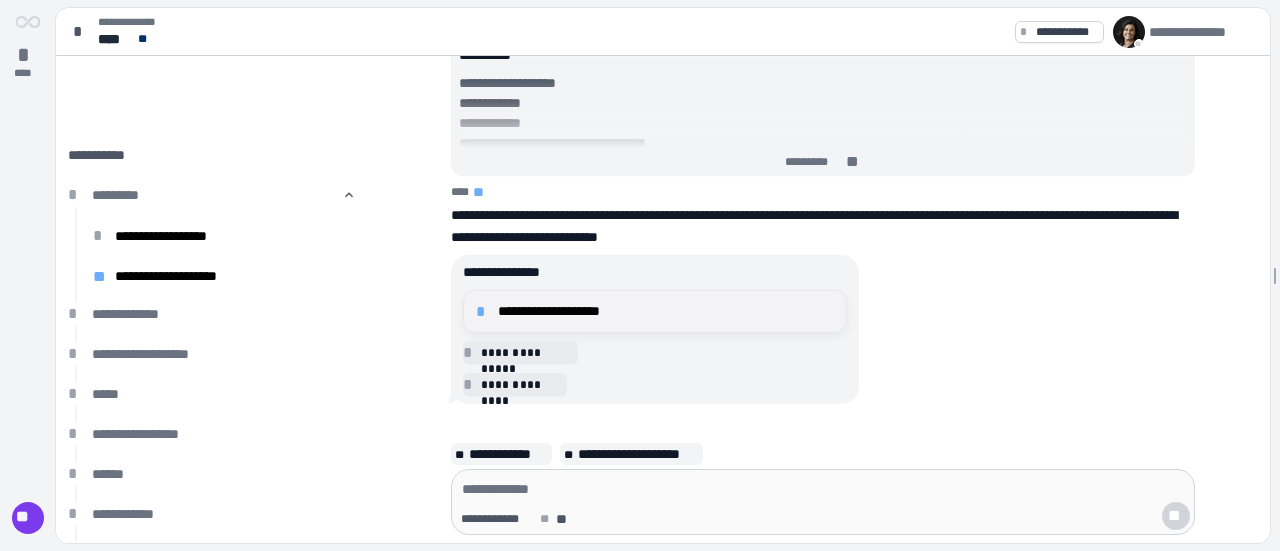 click on "*" at bounding box center [484, 311] 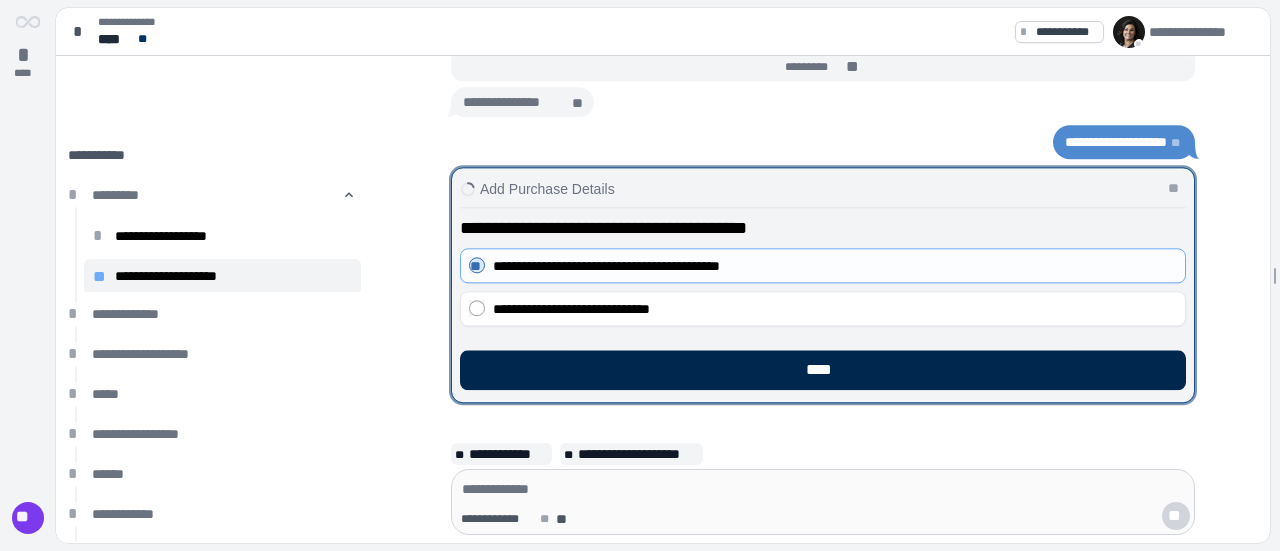 click on "****" at bounding box center [823, 370] 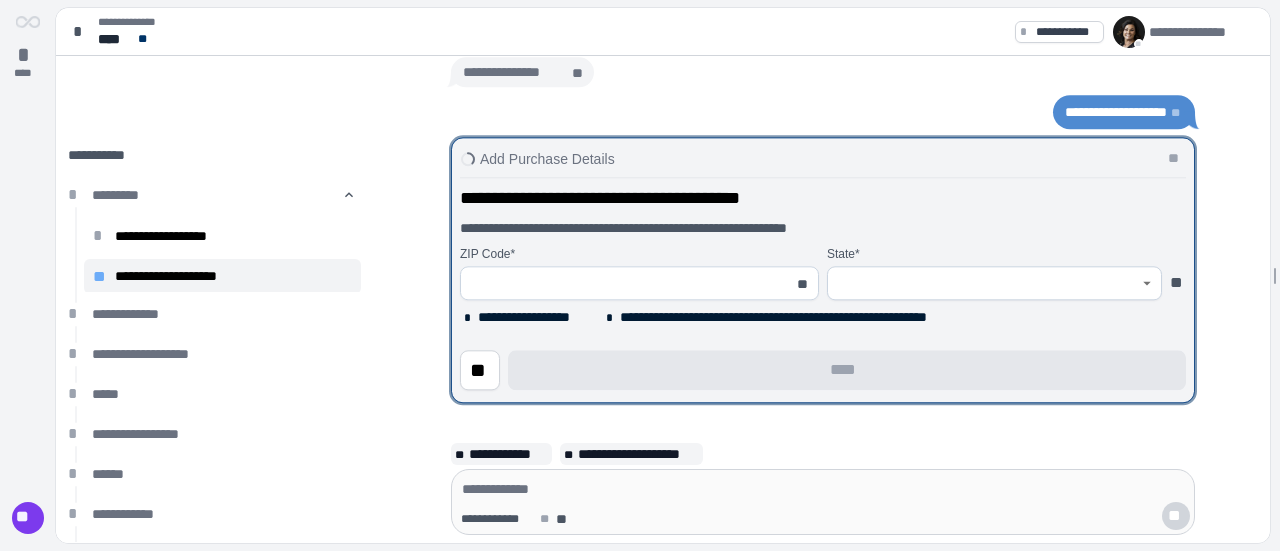click at bounding box center [628, 283] 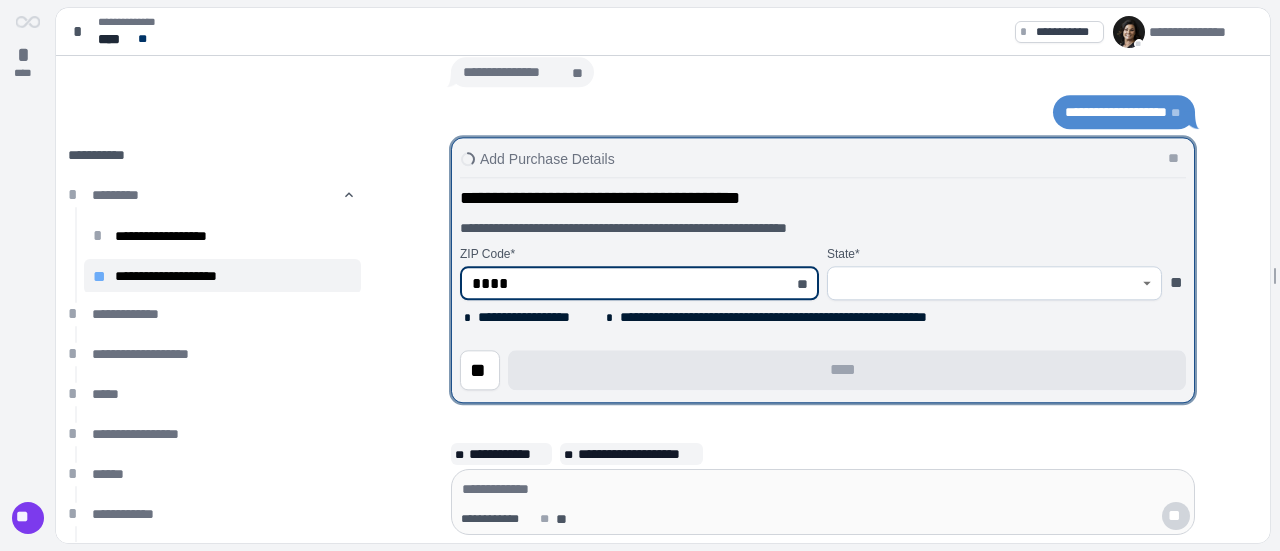 type on "*****" 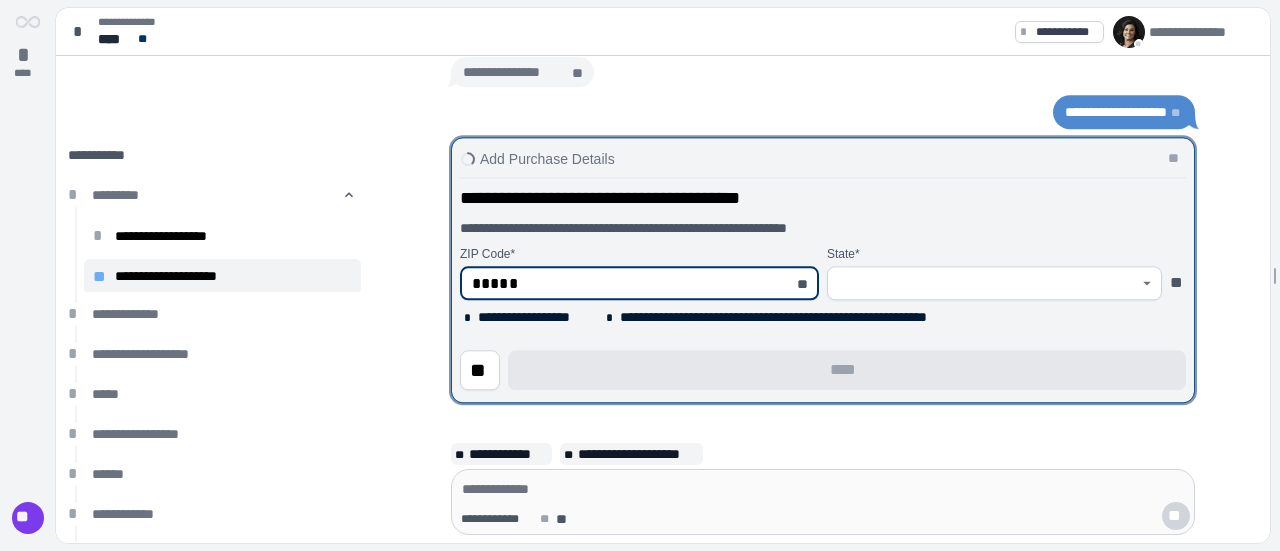 type on "********" 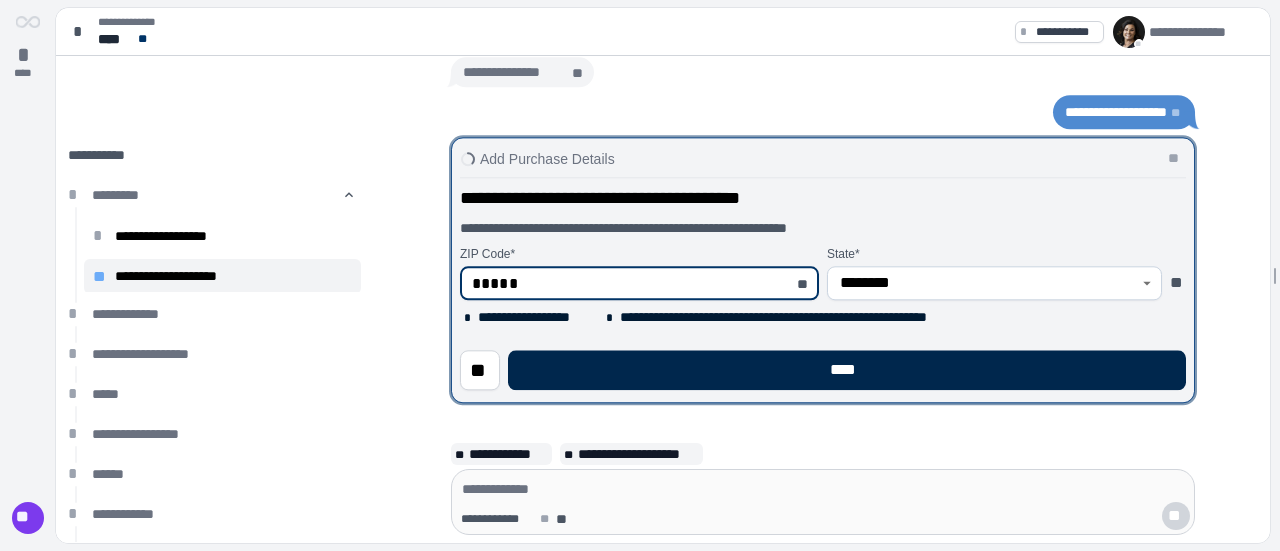 type on "*****" 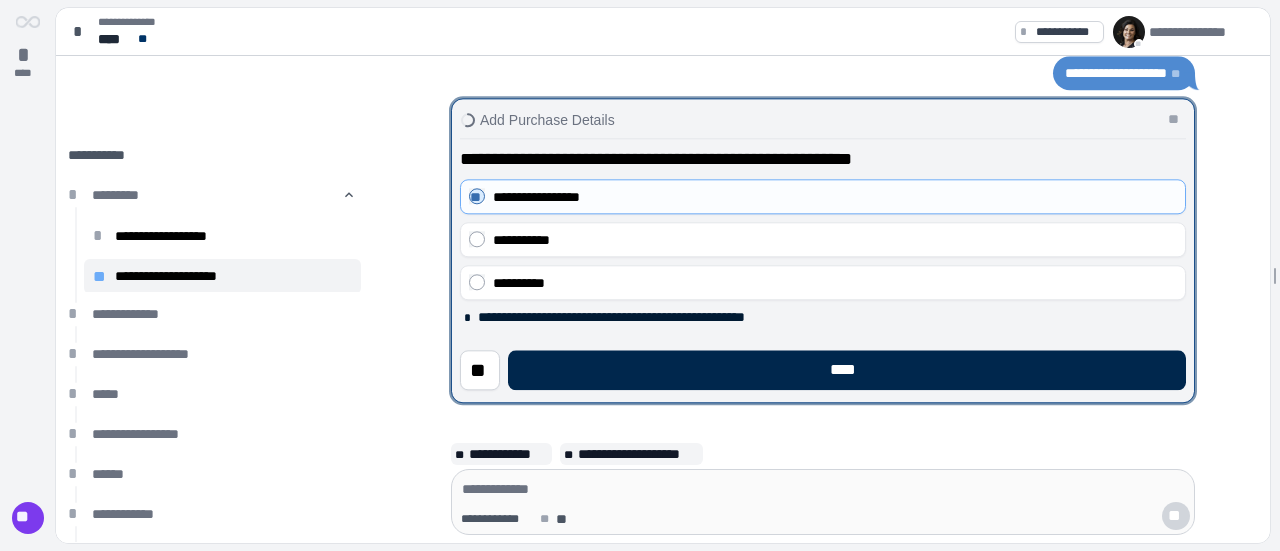 click on "****" at bounding box center [847, 370] 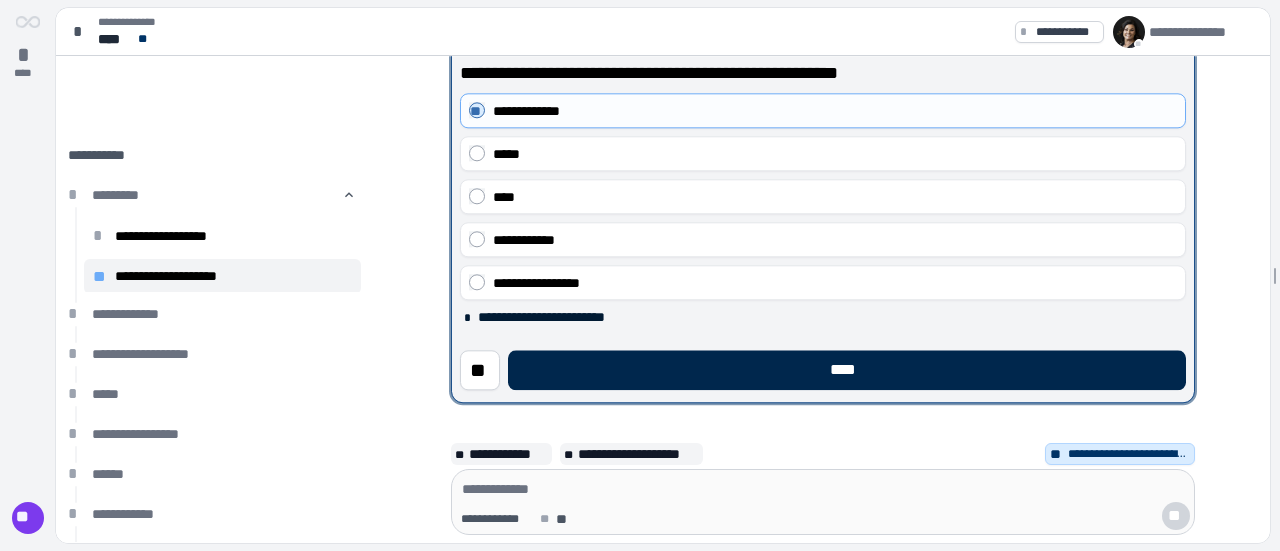 click on "****" at bounding box center [847, 370] 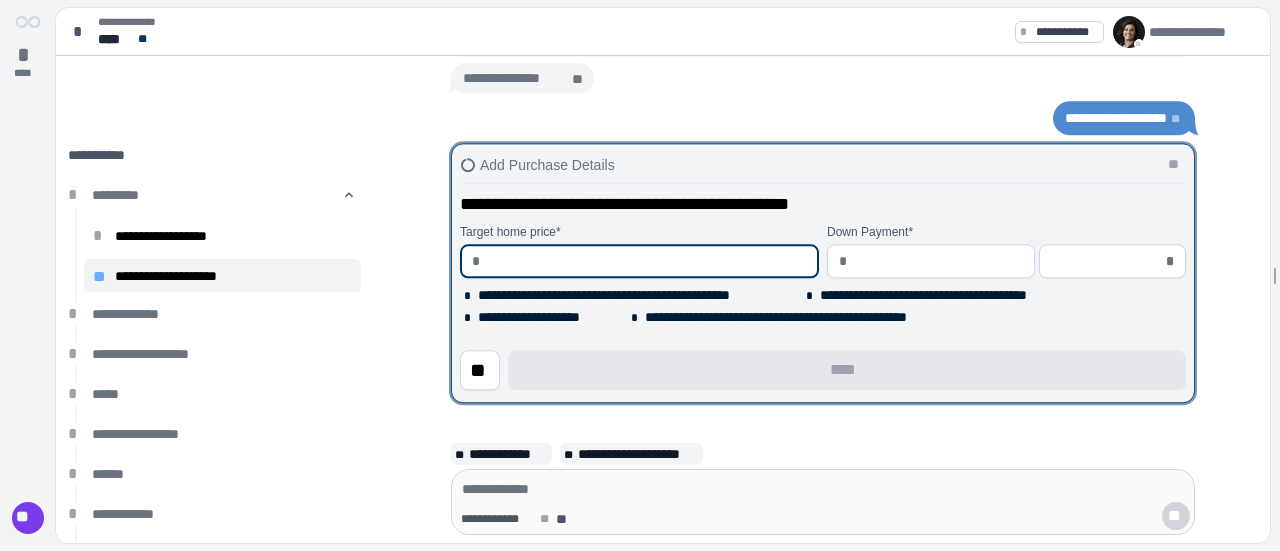 click at bounding box center [647, 261] 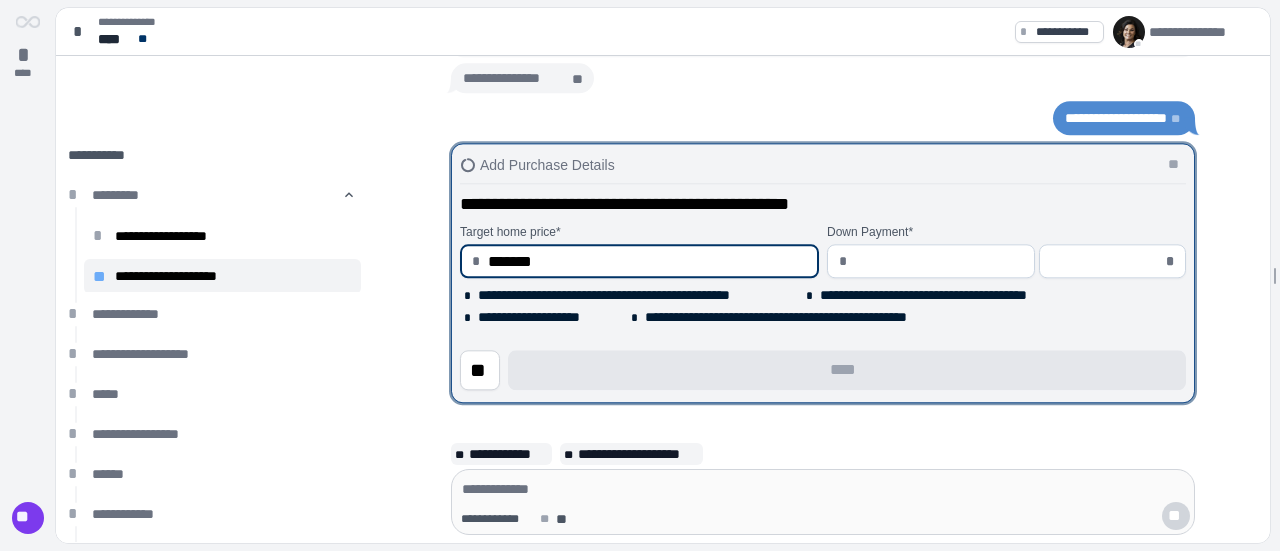 type on "**********" 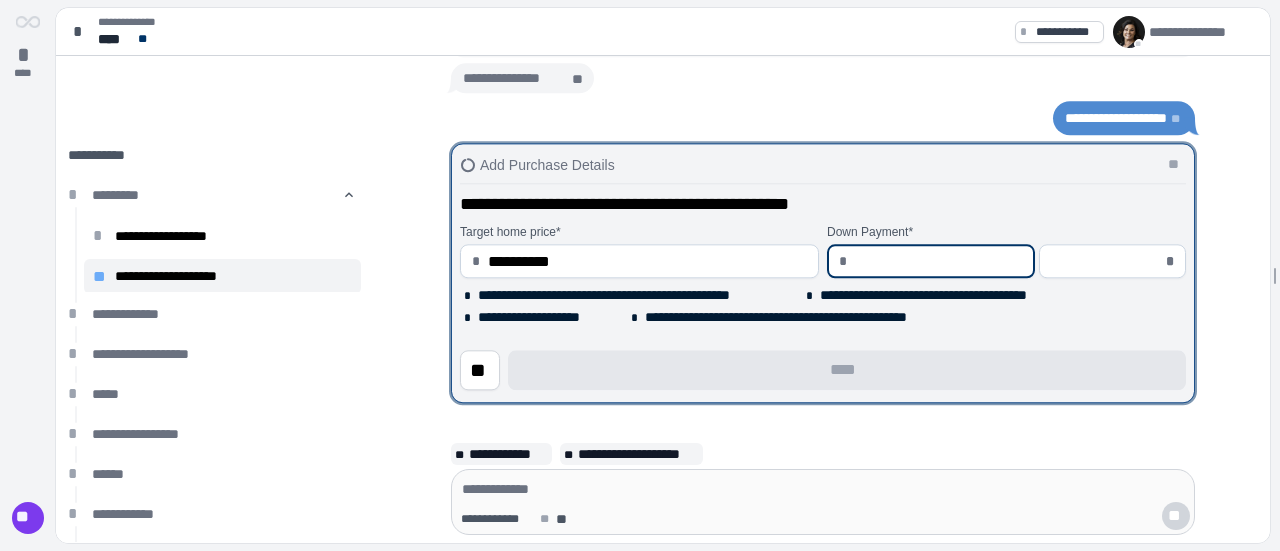 click at bounding box center (939, 261) 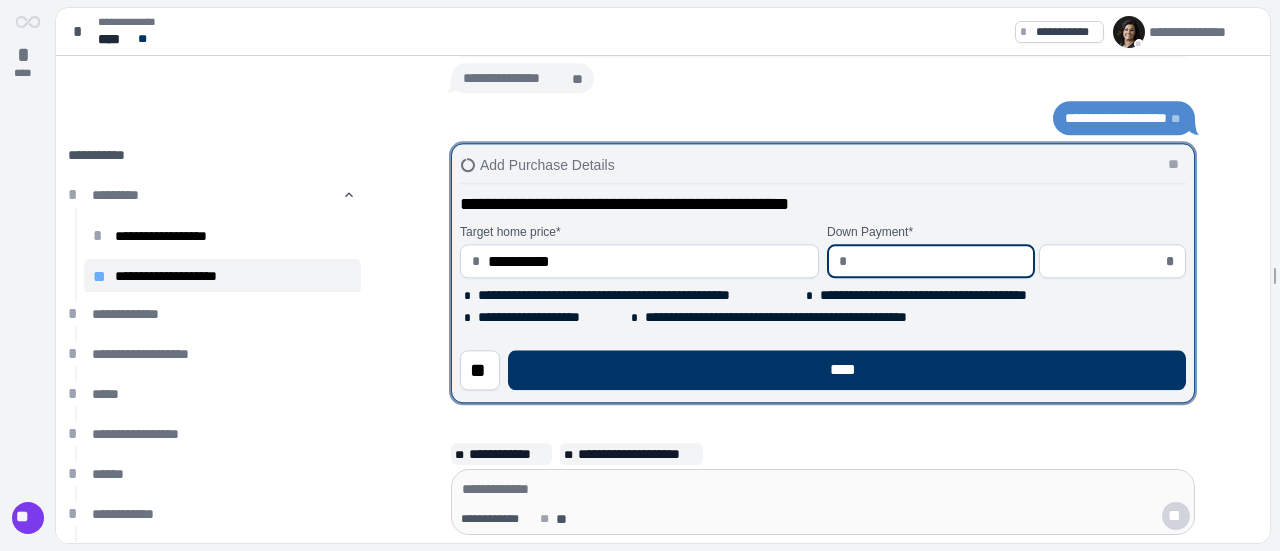 type on "*" 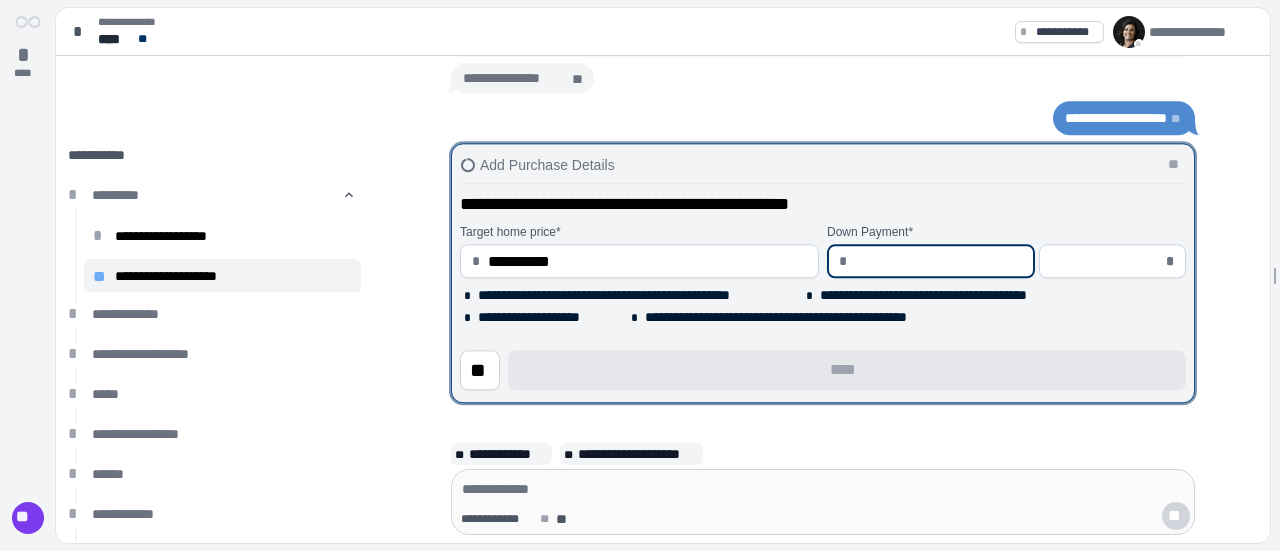 type on "*" 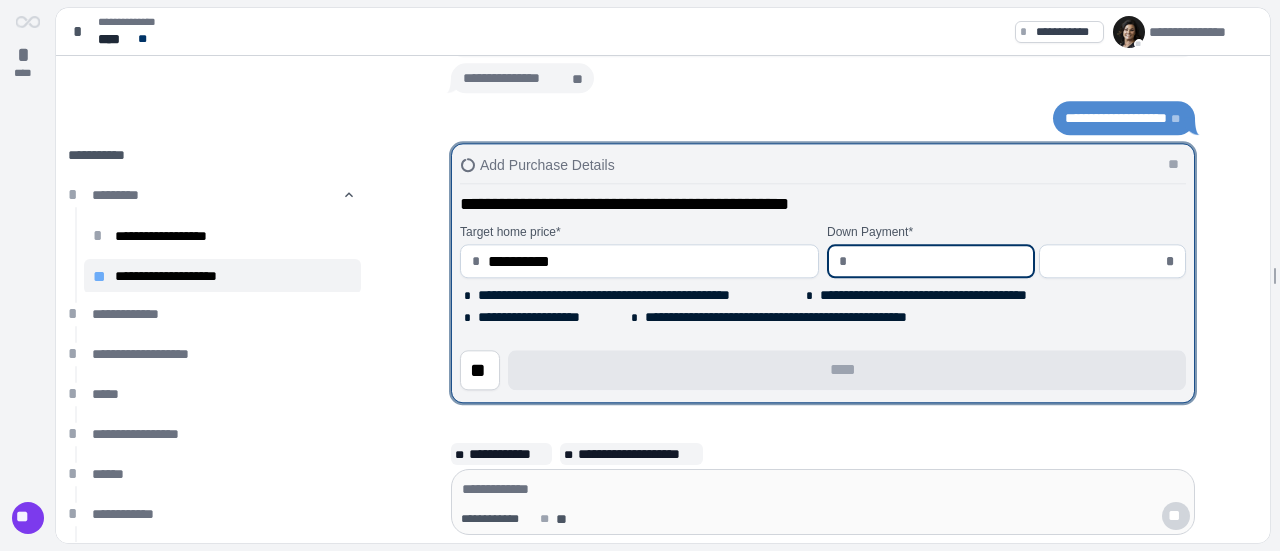 type on "*****" 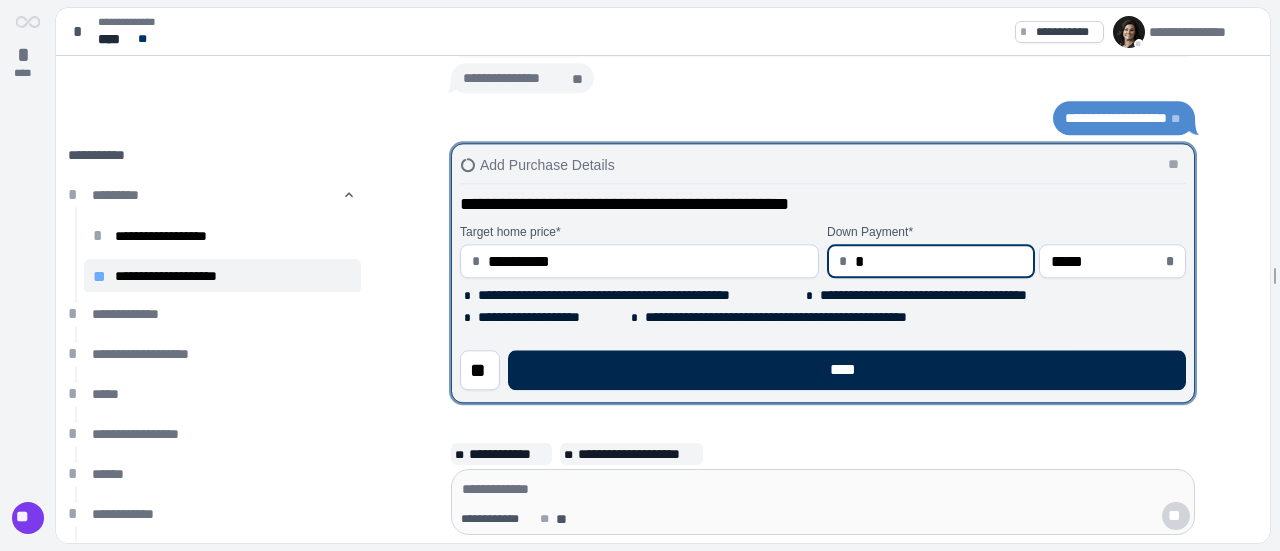 type on "****" 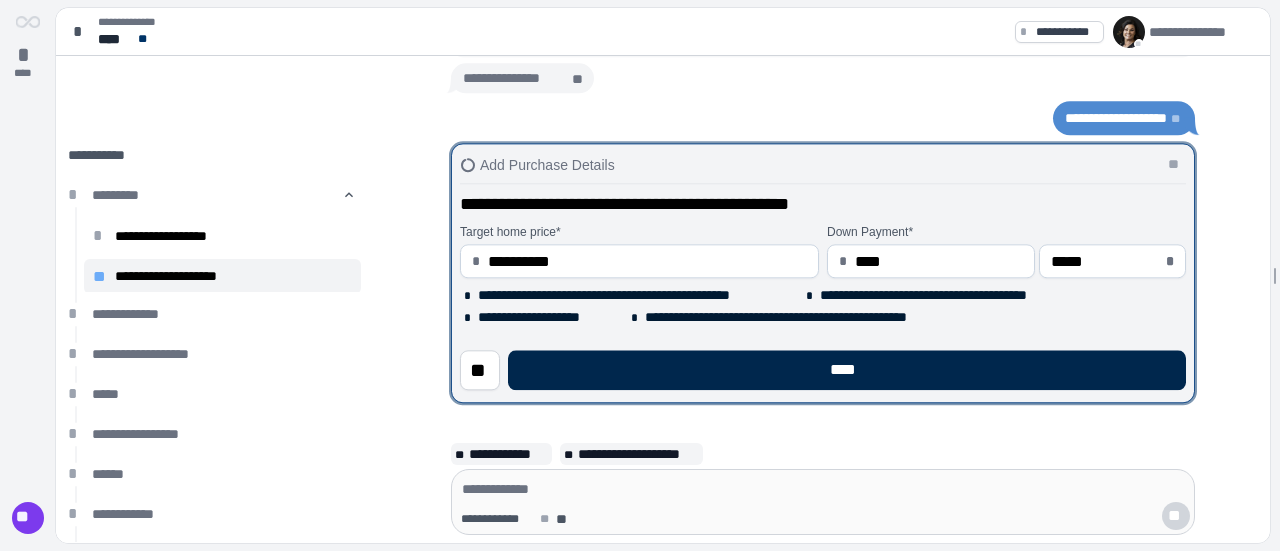 click on "****" at bounding box center (847, 370) 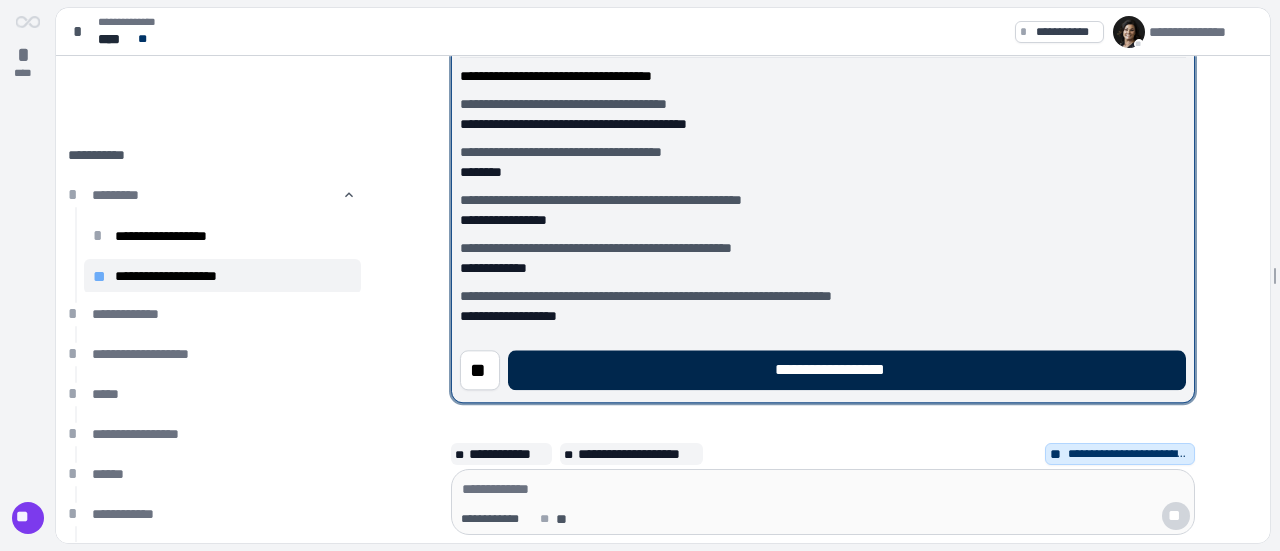 click on "**********" at bounding box center [847, 370] 